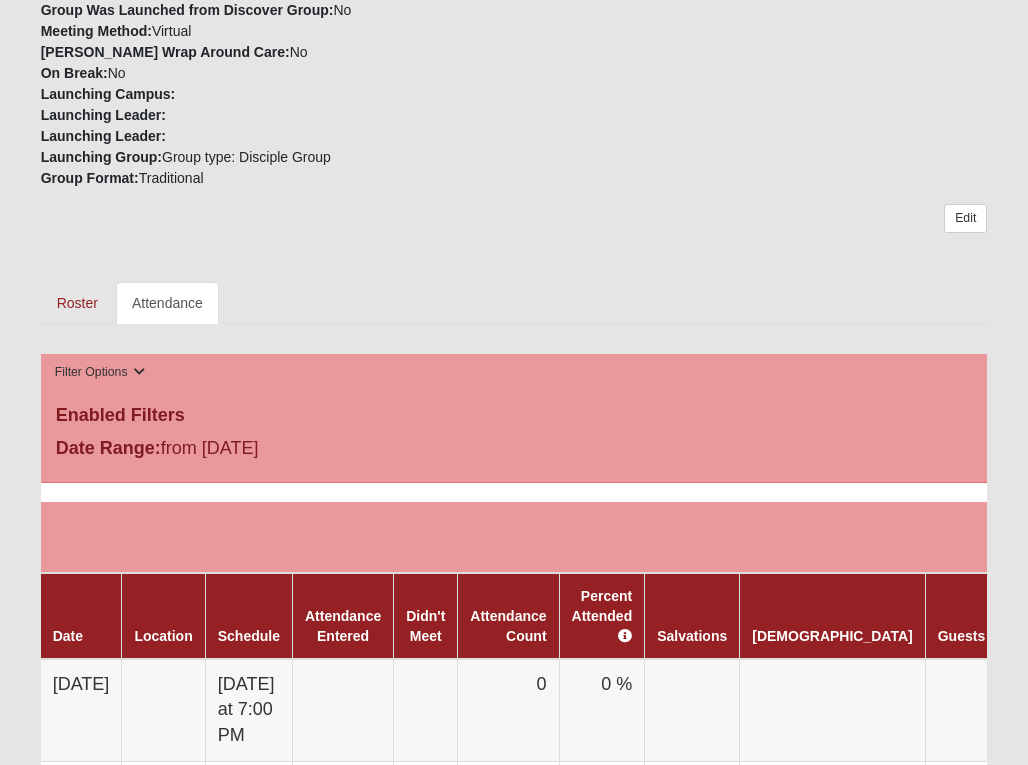 scroll, scrollTop: 700, scrollLeft: 0, axis: vertical 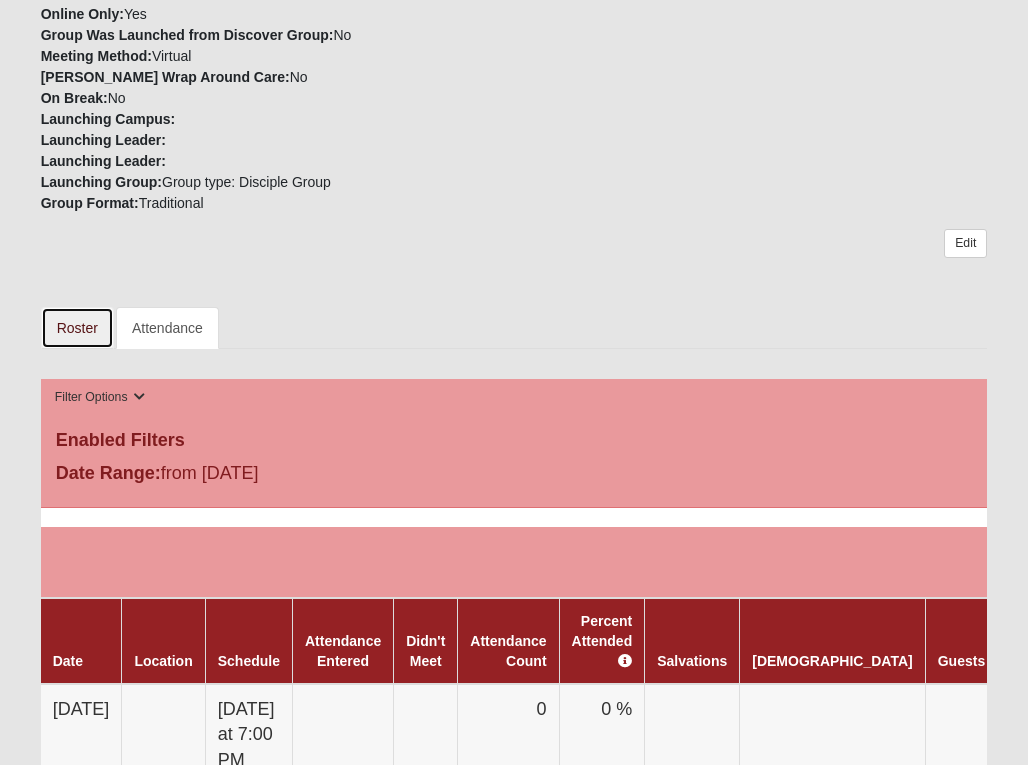 click on "Roster" at bounding box center [77, 328] 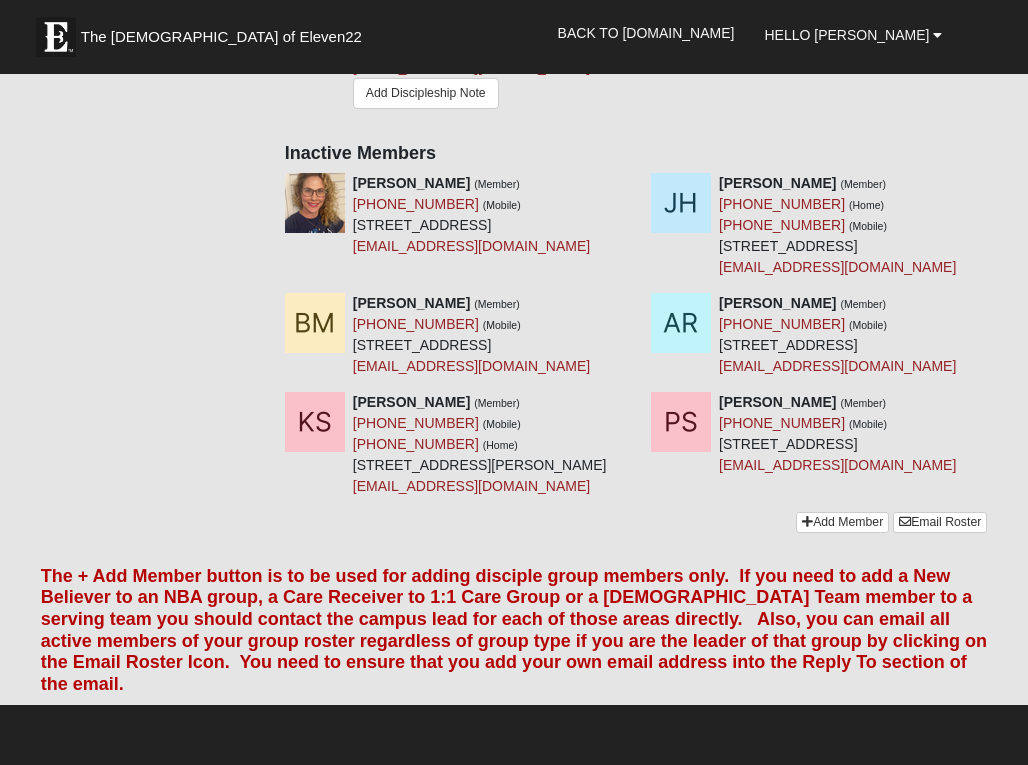 scroll, scrollTop: 1600, scrollLeft: 0, axis: vertical 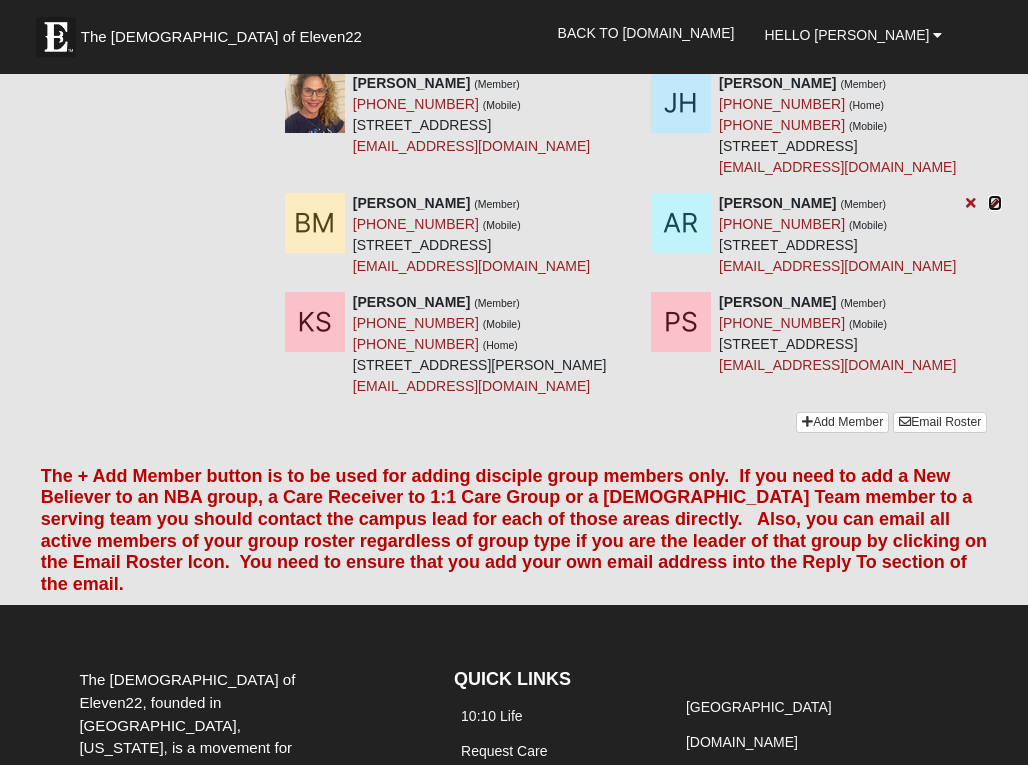 click at bounding box center (995, 203) 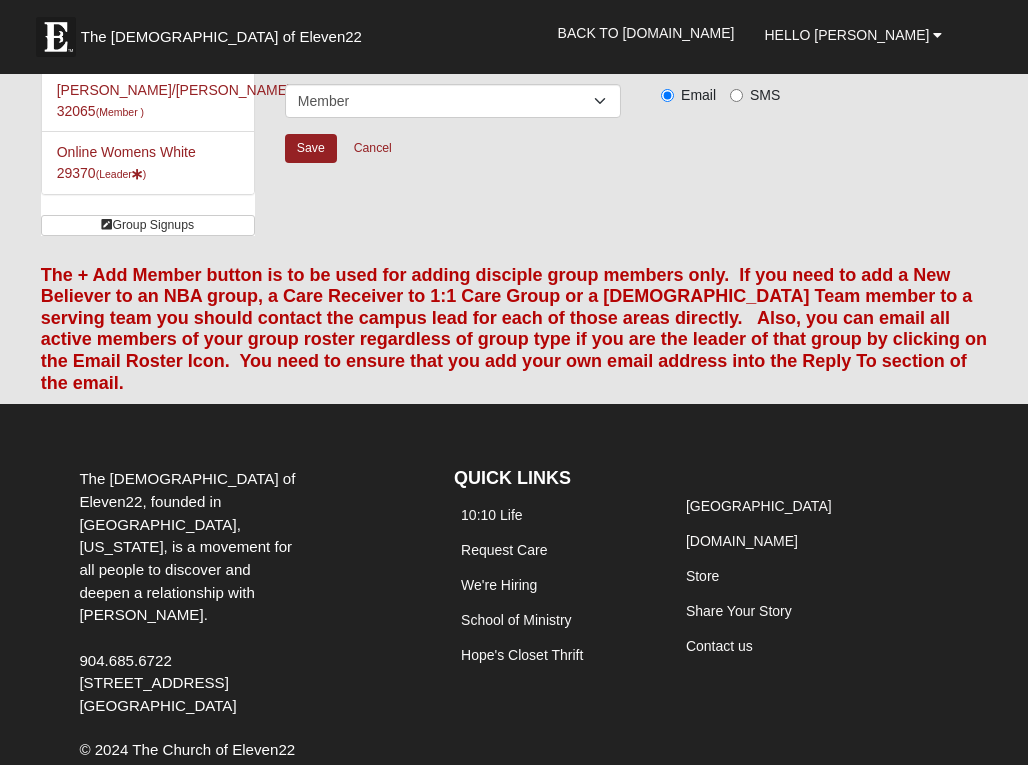 scroll, scrollTop: 0, scrollLeft: 0, axis: both 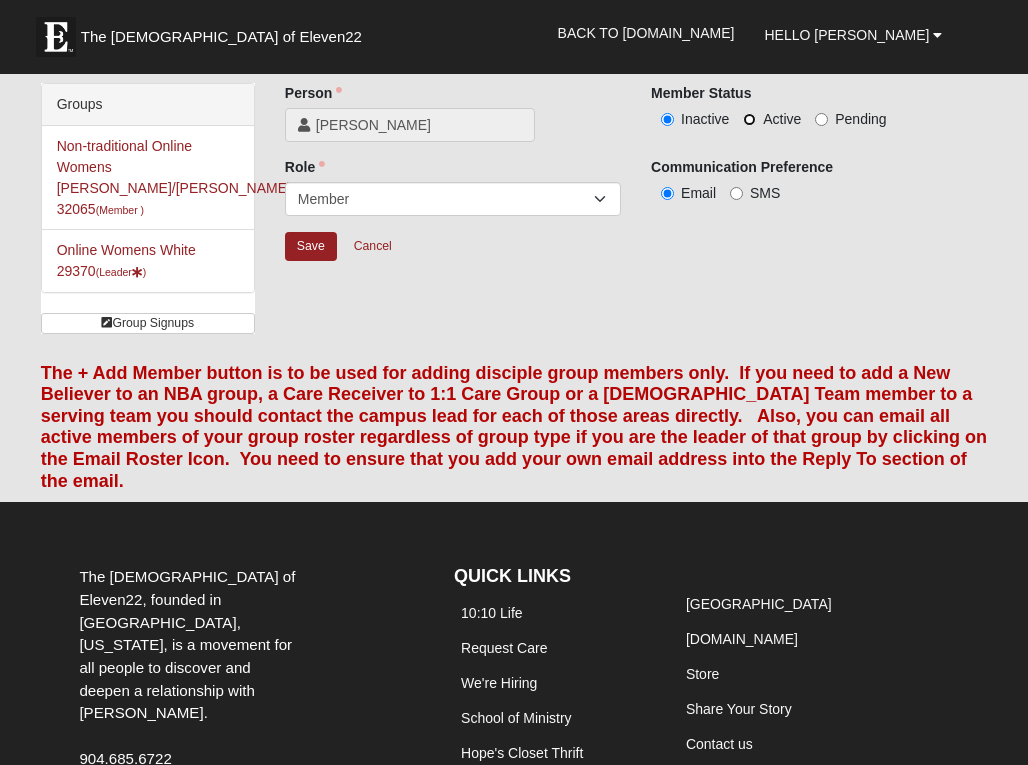 click on "Active" at bounding box center [749, 119] 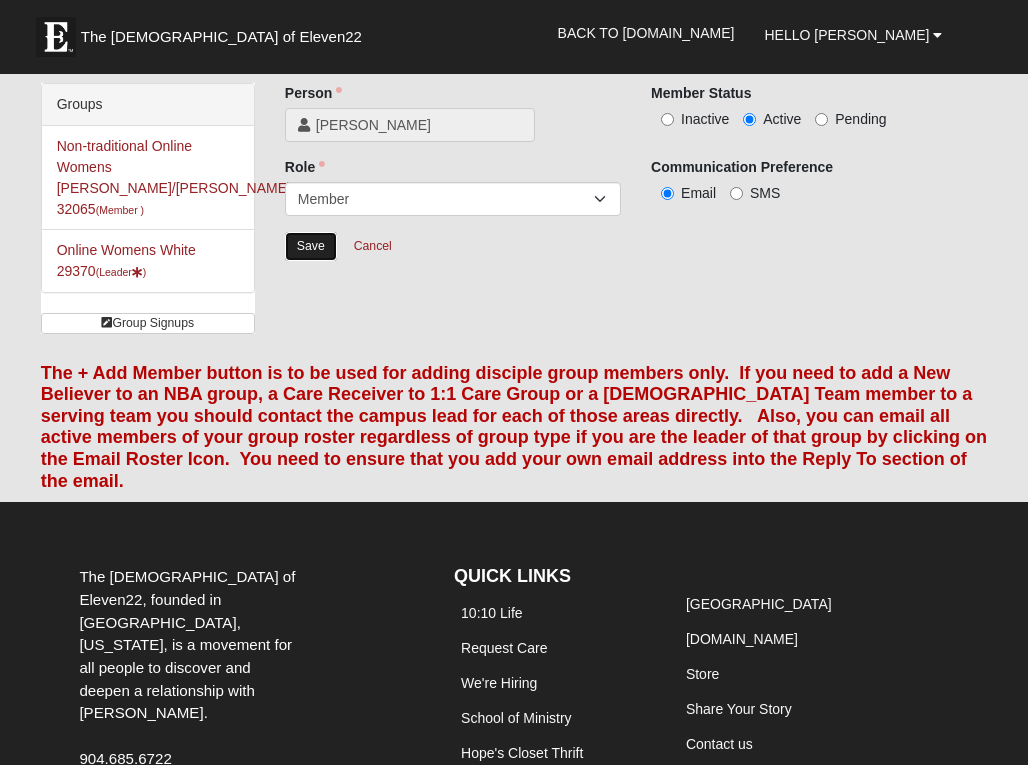click on "Save" at bounding box center (311, 246) 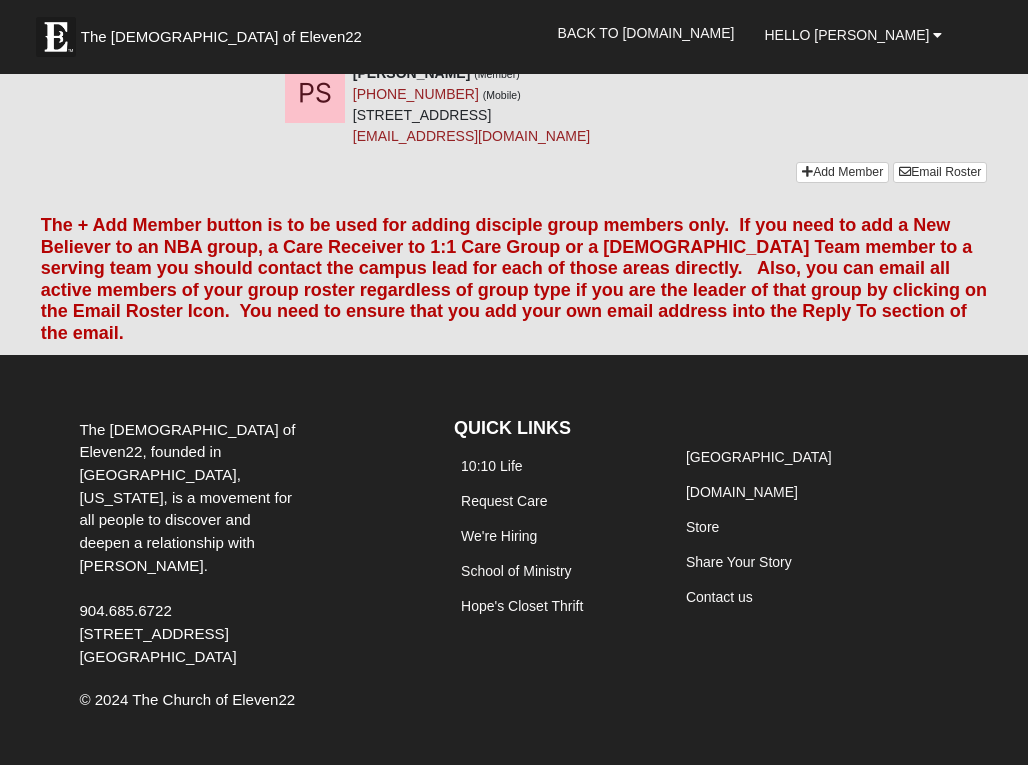 scroll, scrollTop: 1900, scrollLeft: 0, axis: vertical 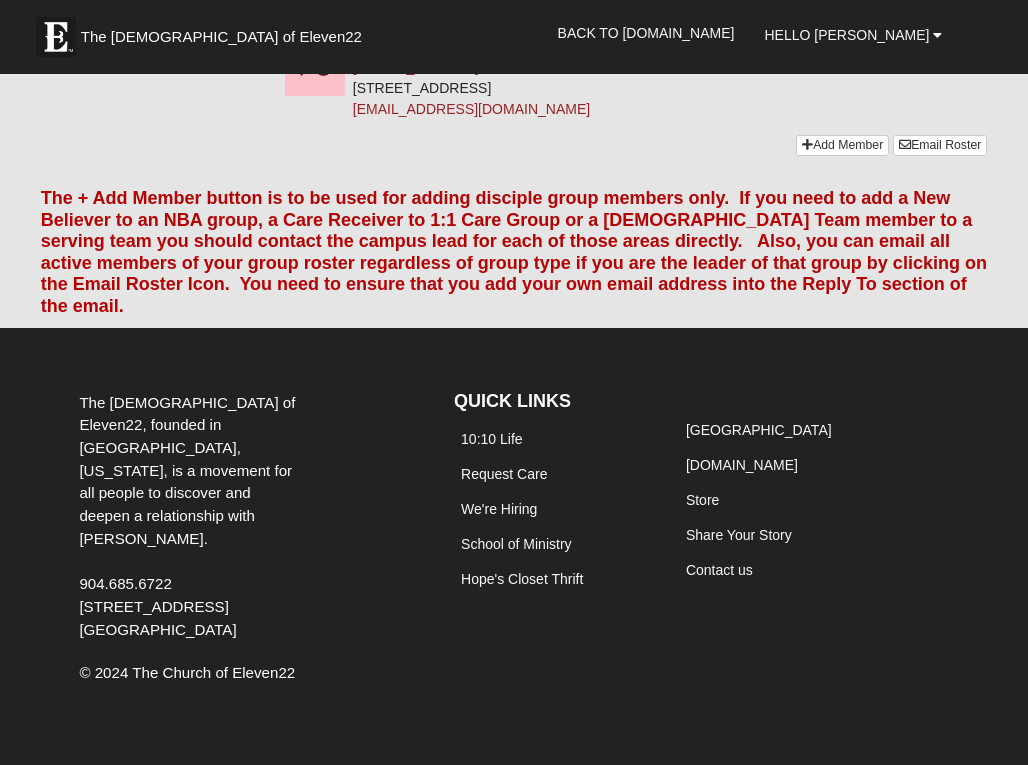 click at bounding box center (629, -74) 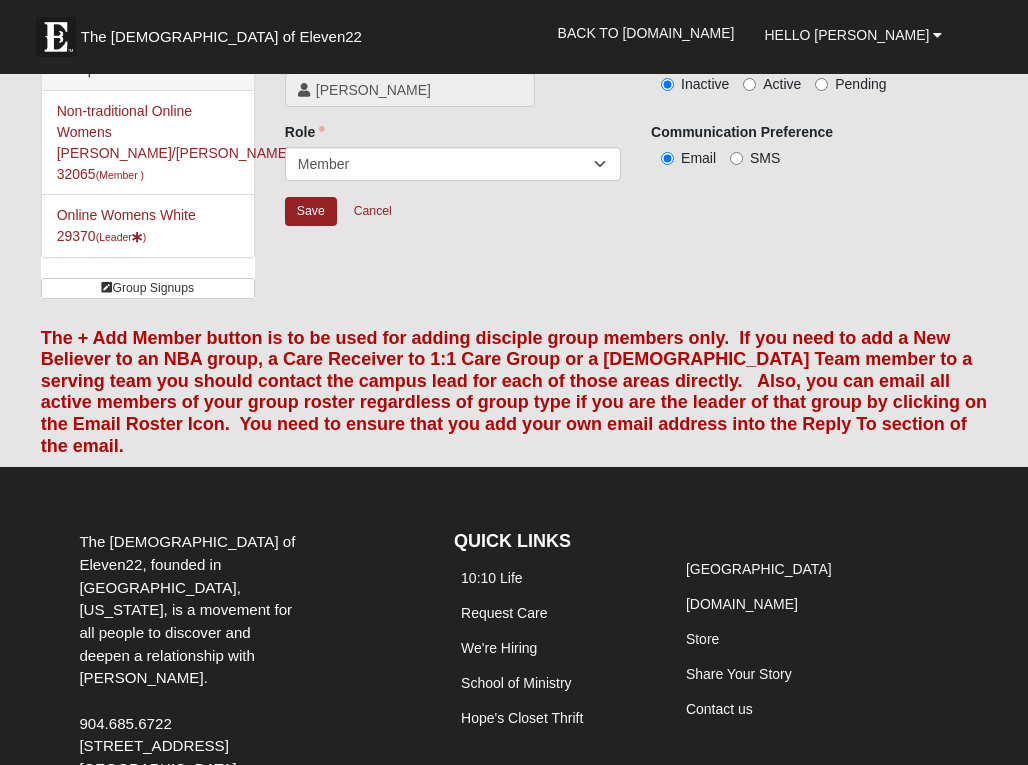 scroll, scrollTop: 0, scrollLeft: 0, axis: both 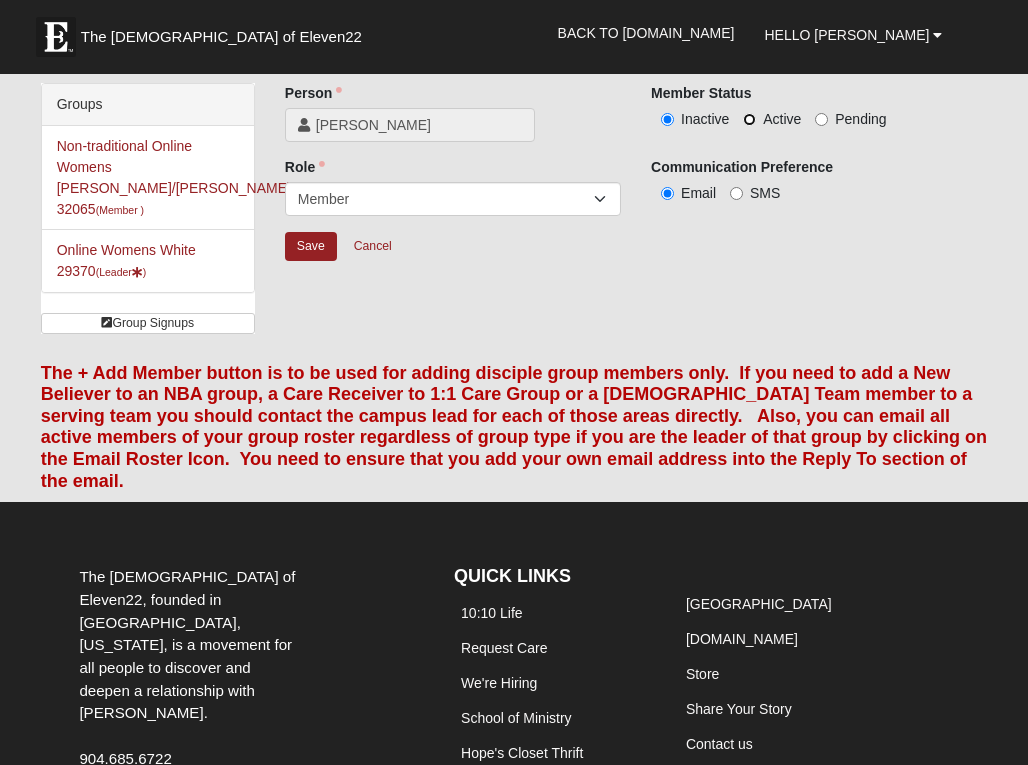 click on "Active" at bounding box center (749, 119) 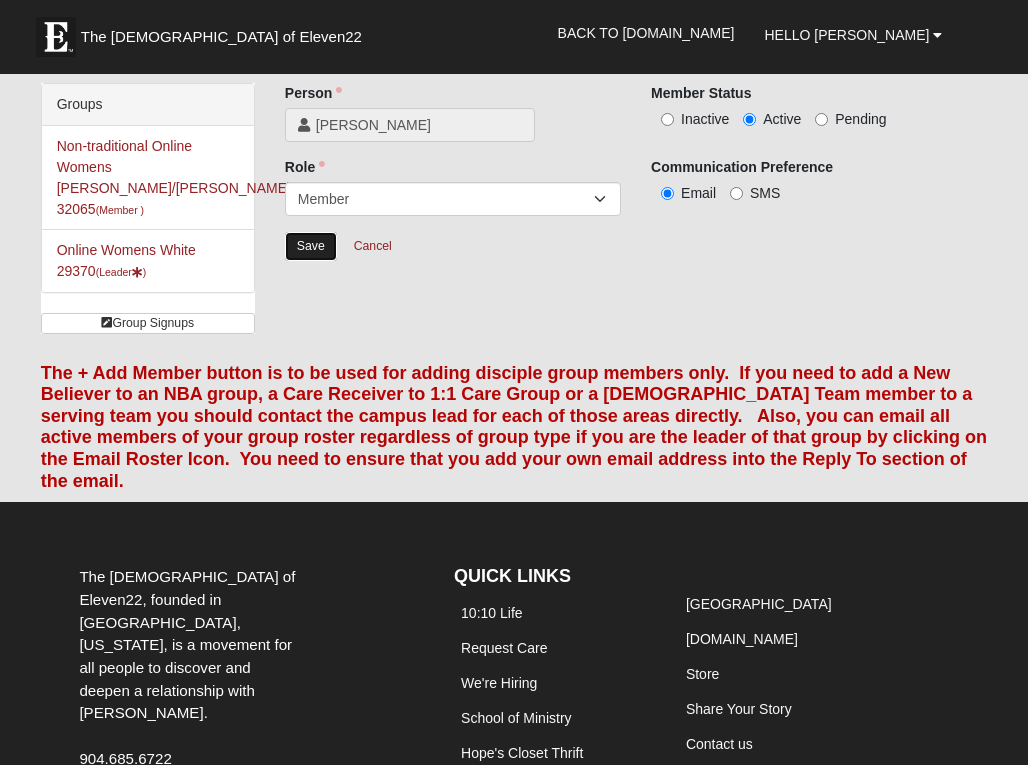 click on "Save" at bounding box center (311, 246) 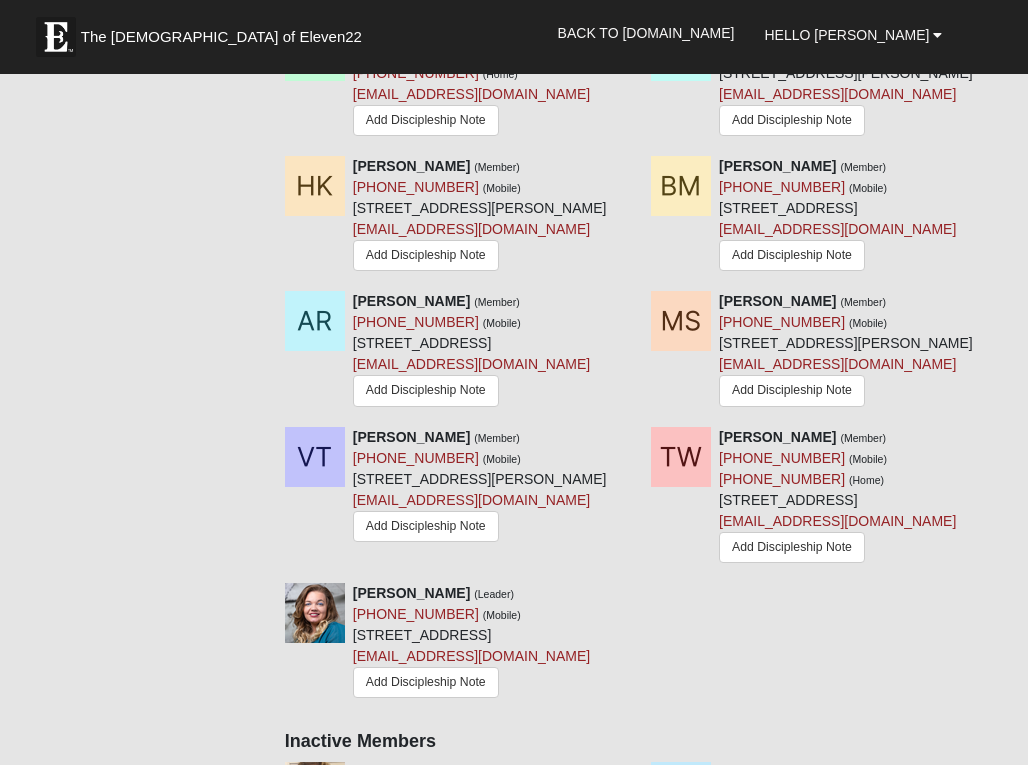 scroll, scrollTop: 700, scrollLeft: 0, axis: vertical 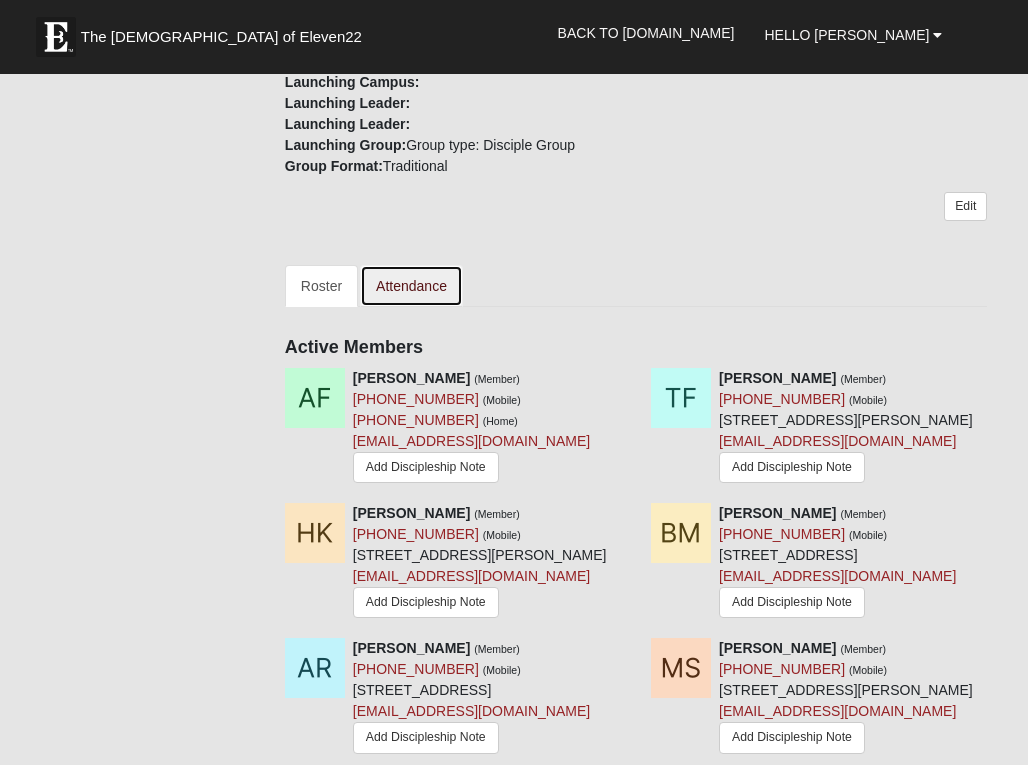 click on "Attendance" at bounding box center [411, 286] 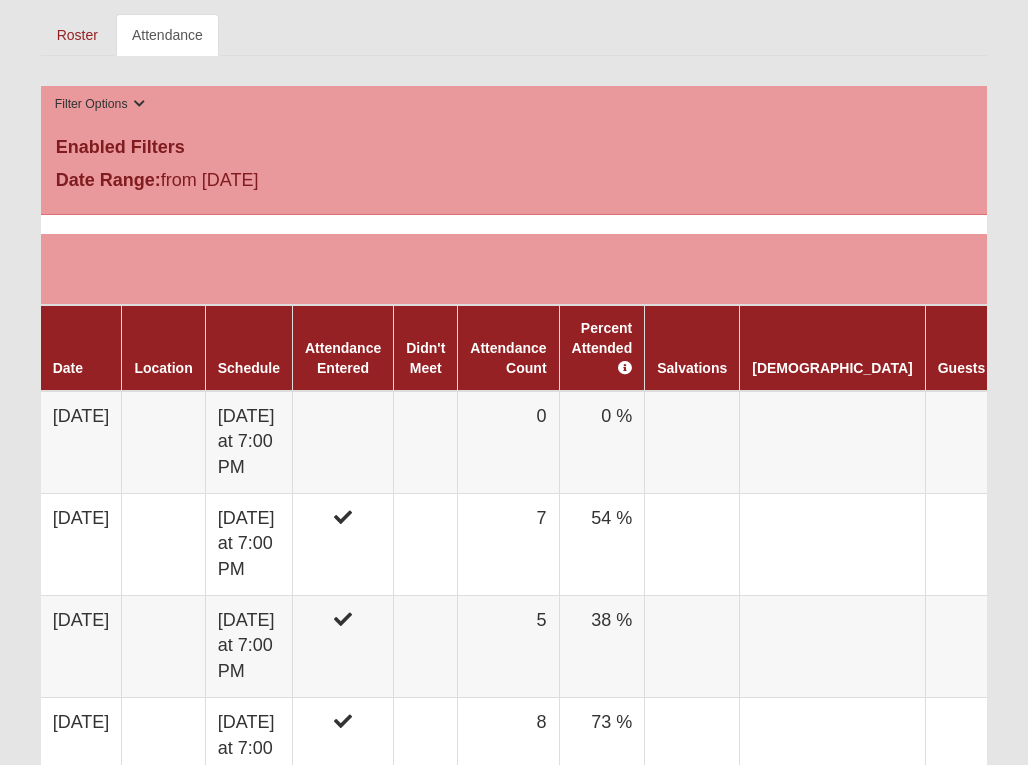 scroll, scrollTop: 1100, scrollLeft: 0, axis: vertical 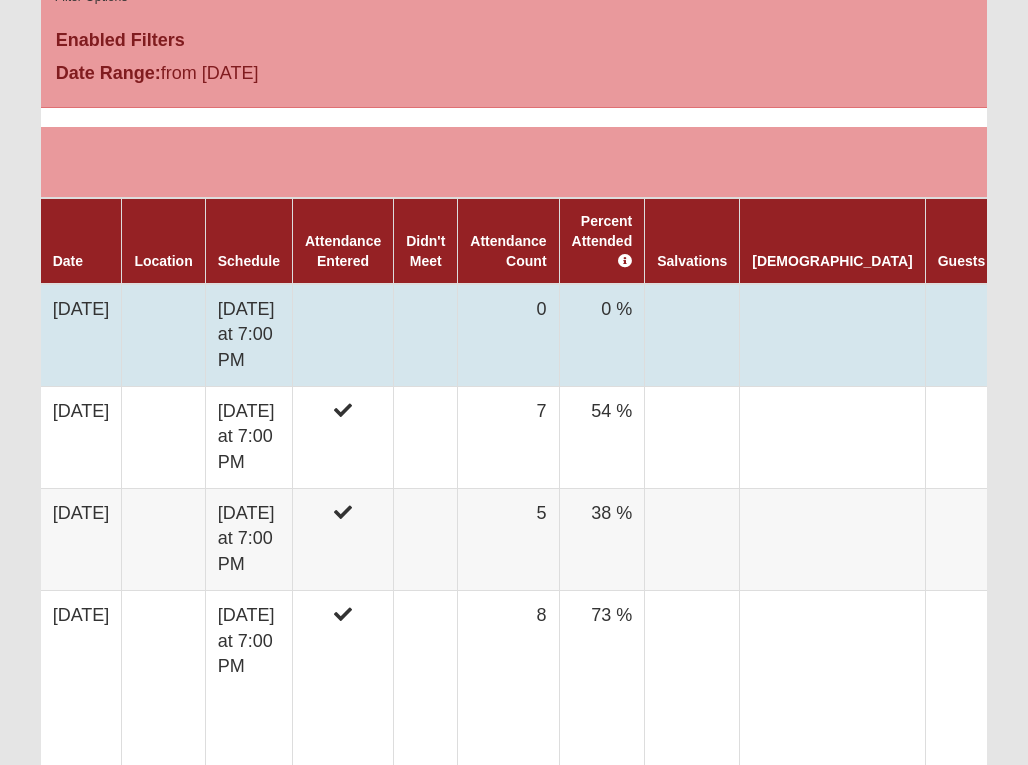 click at bounding box center [163, 335] 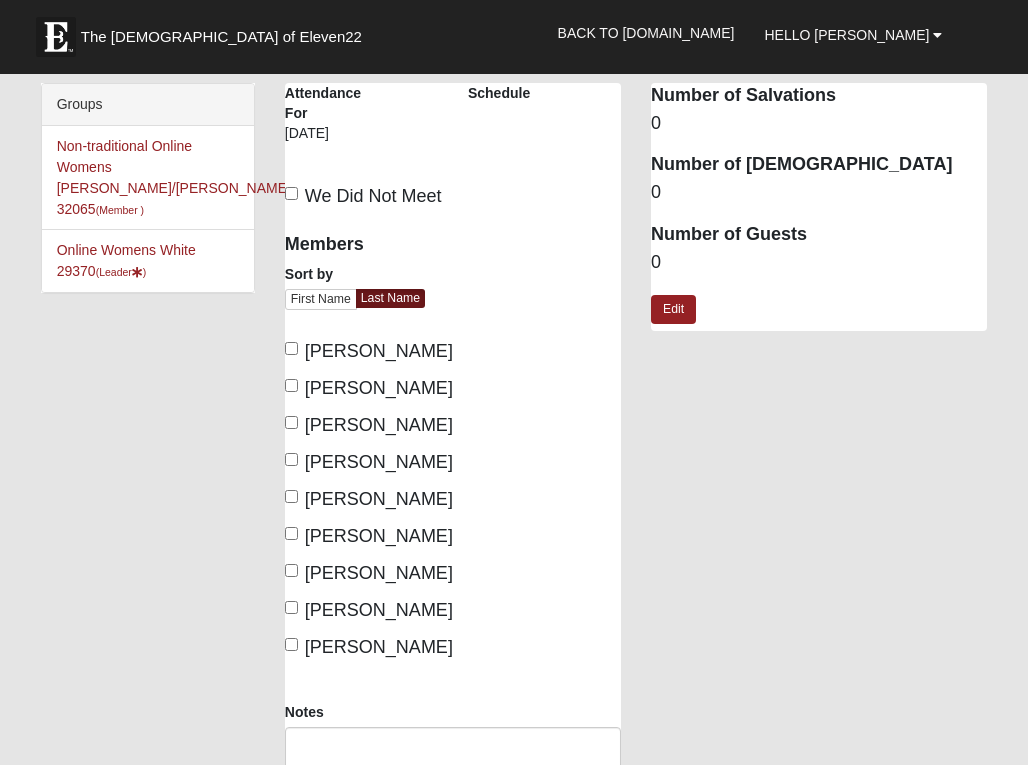 scroll, scrollTop: 0, scrollLeft: 0, axis: both 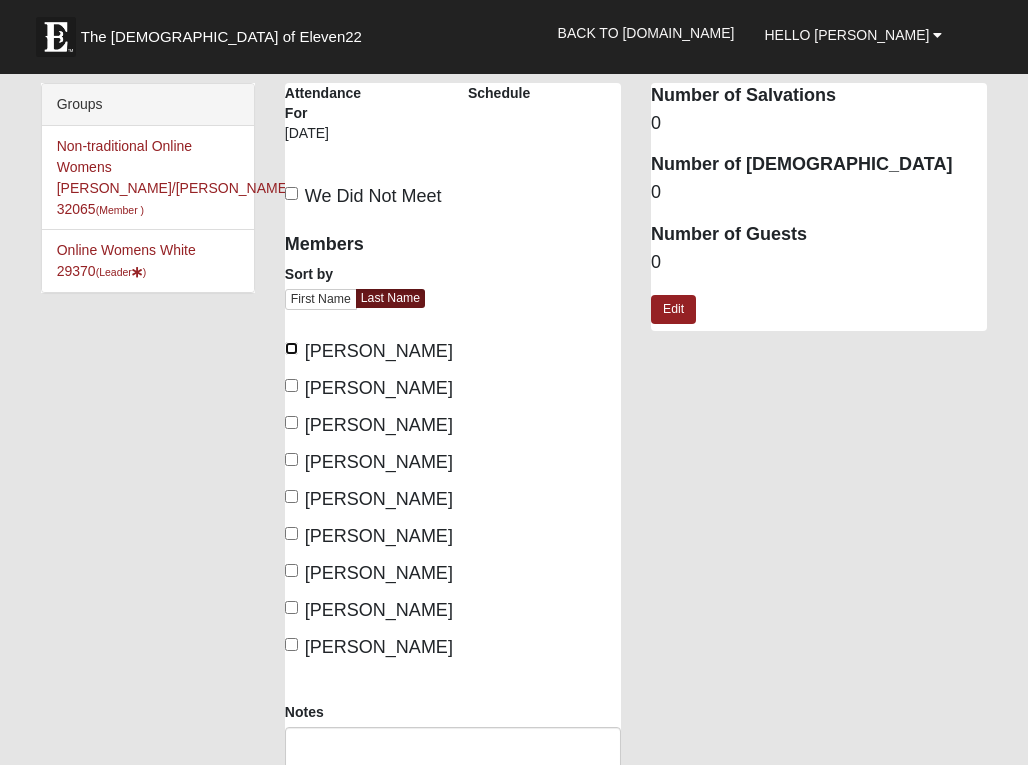 click on "Feijoo, Amanda" at bounding box center (291, 348) 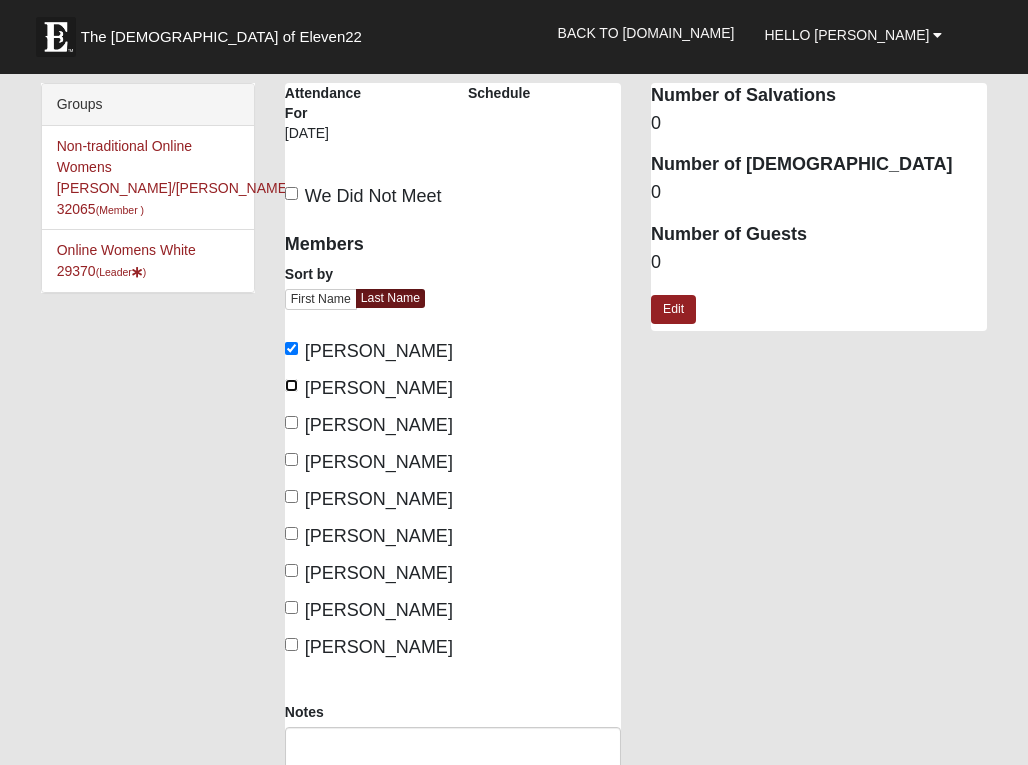 click on "Formont, Trina" at bounding box center (291, 385) 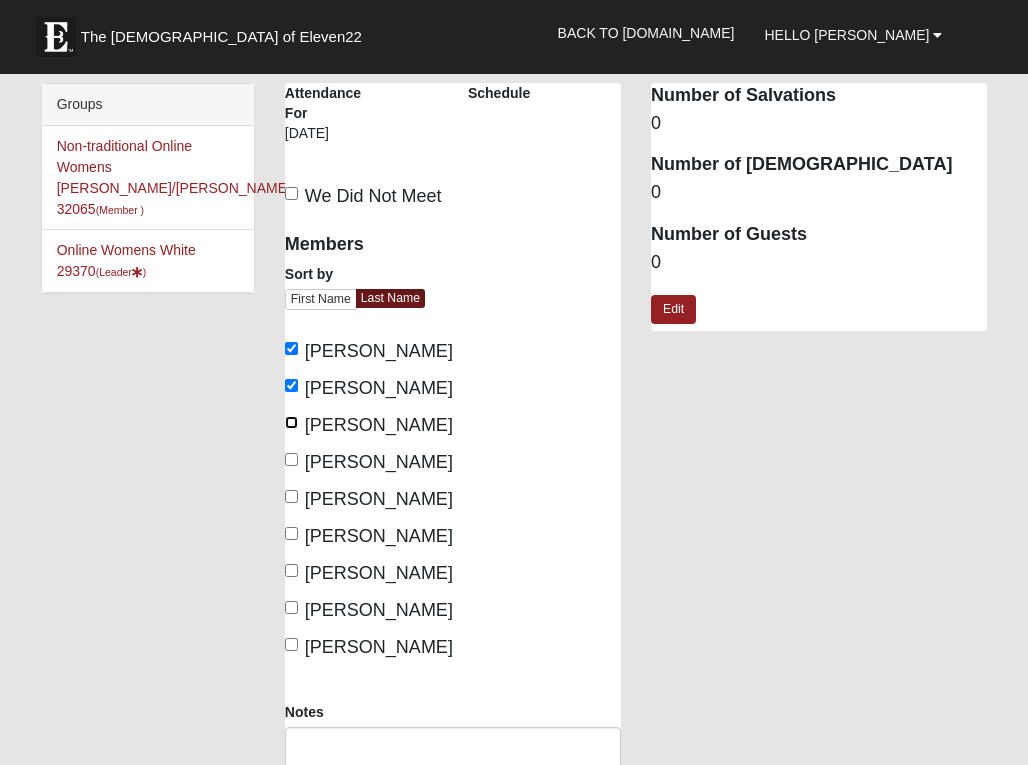 click on "Keohane, Halie" at bounding box center (291, 422) 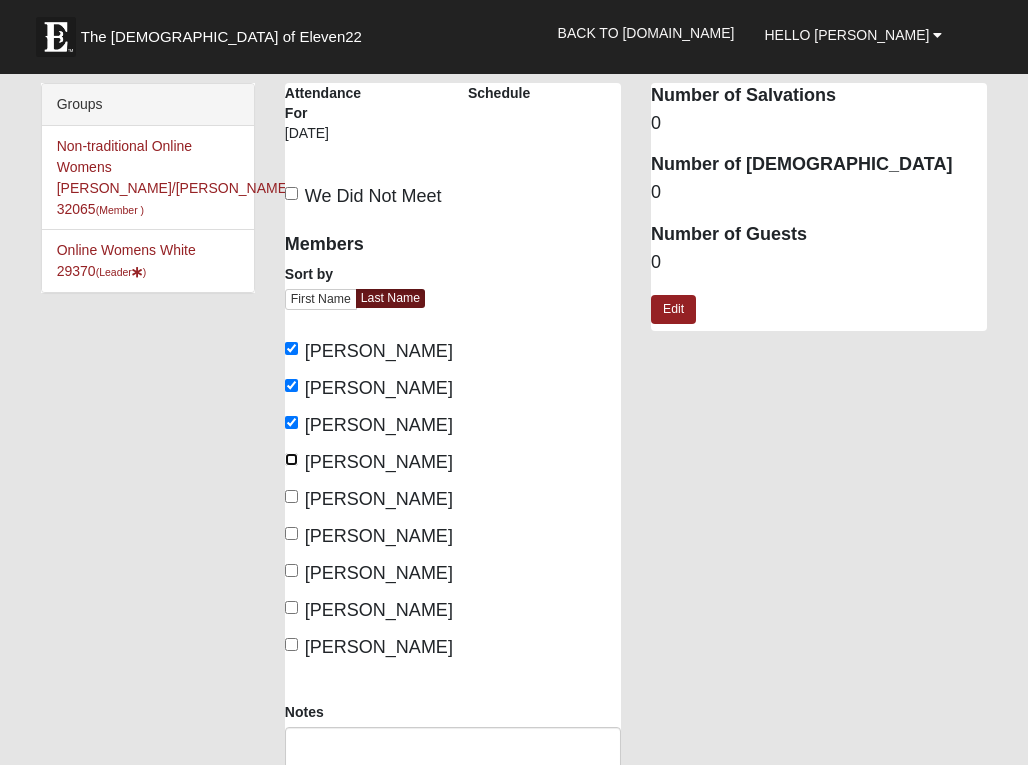 click on "Madison, Becky" at bounding box center [291, 459] 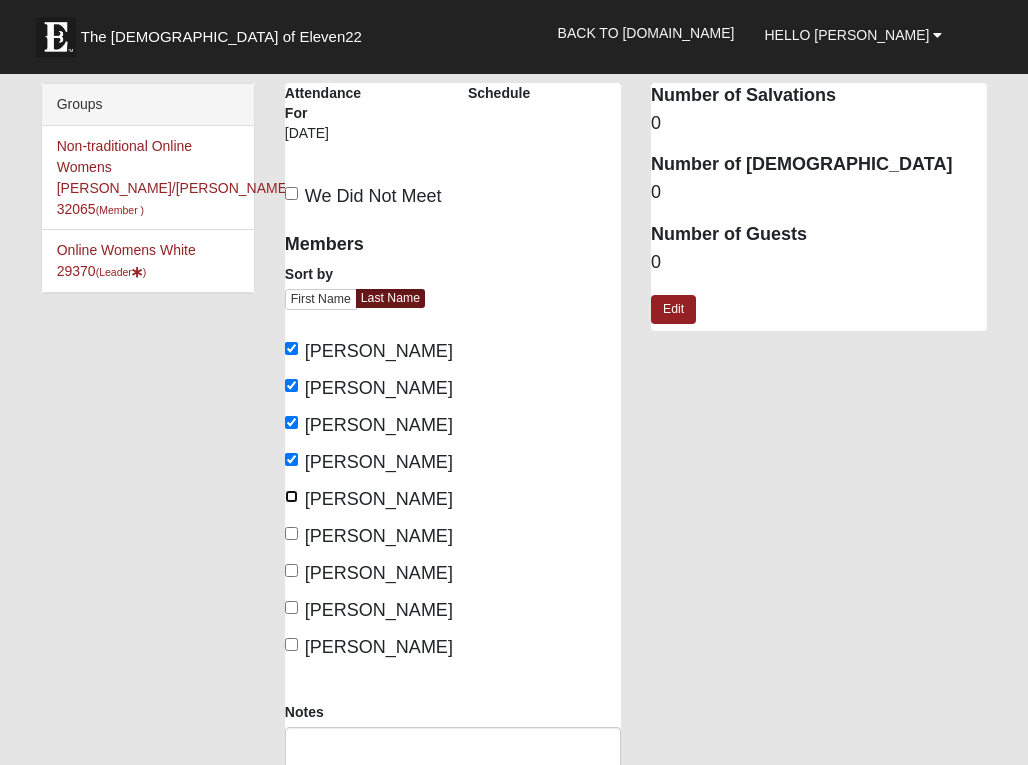 click on "Roe, Amanda" at bounding box center (291, 496) 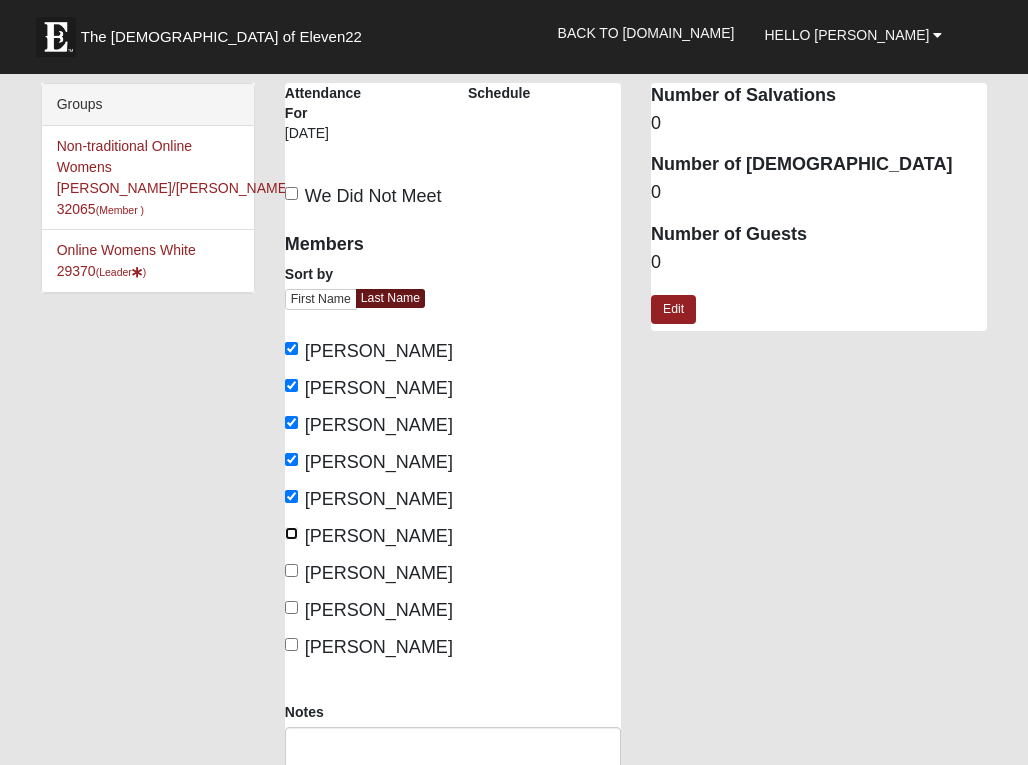 click on "Souder, Mekenna" at bounding box center (291, 533) 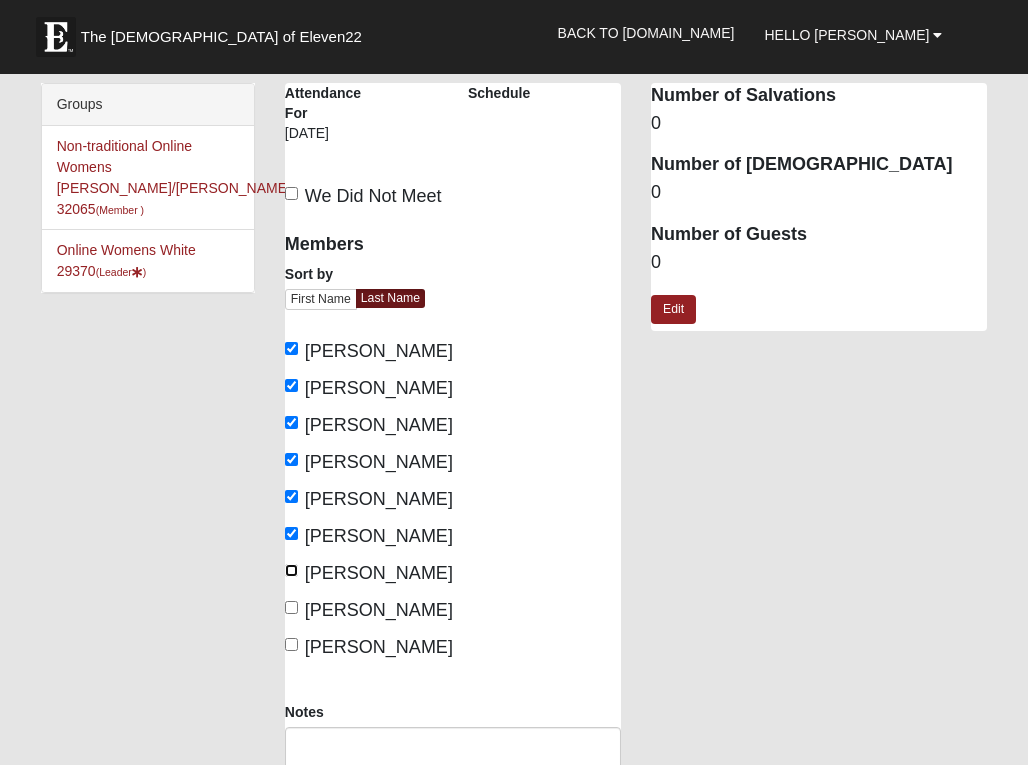 click on "Tambert, Verna" at bounding box center [291, 570] 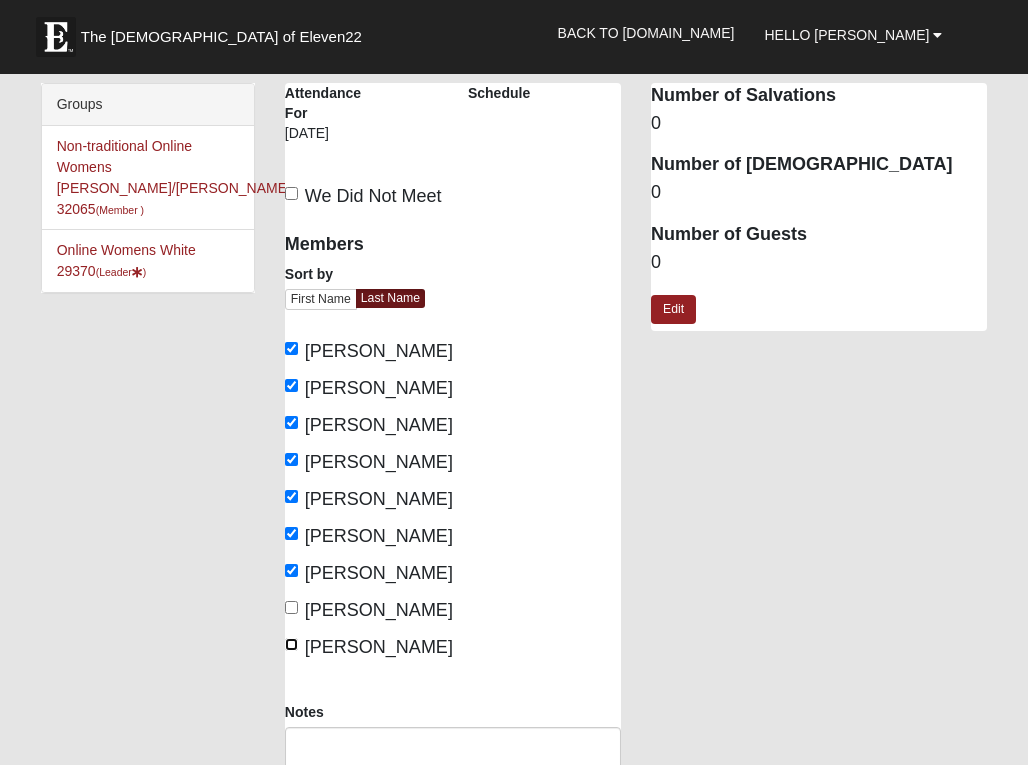 click on "White, Brittney" at bounding box center (291, 644) 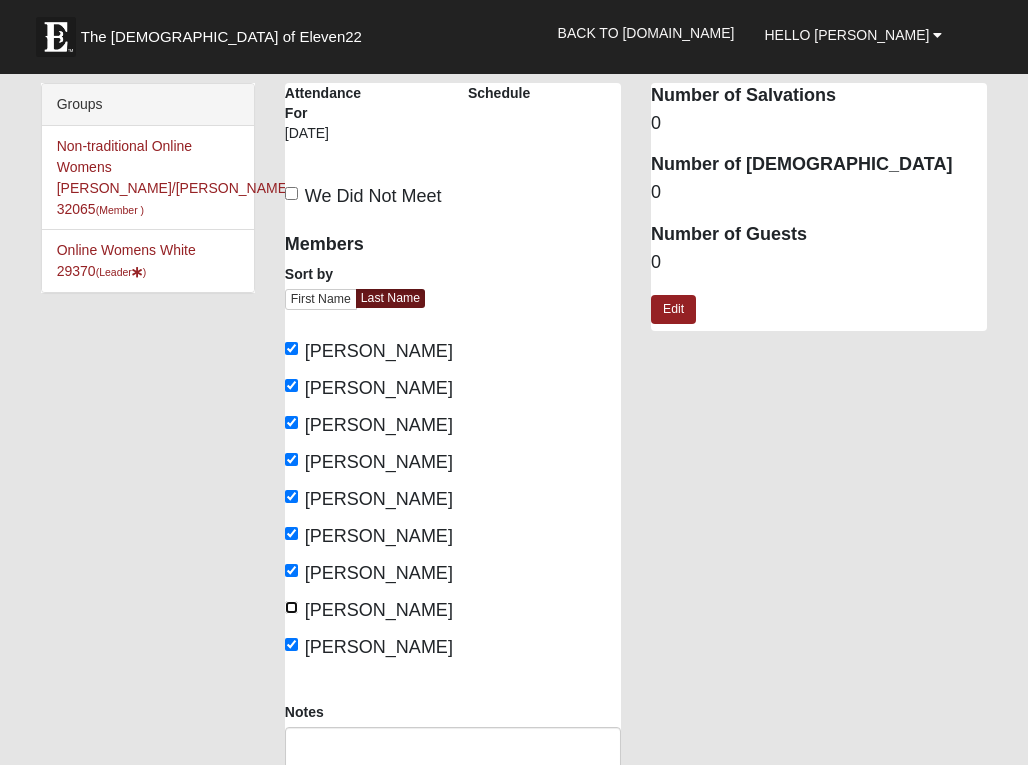 click on "Weeter, Tammy" at bounding box center [291, 607] 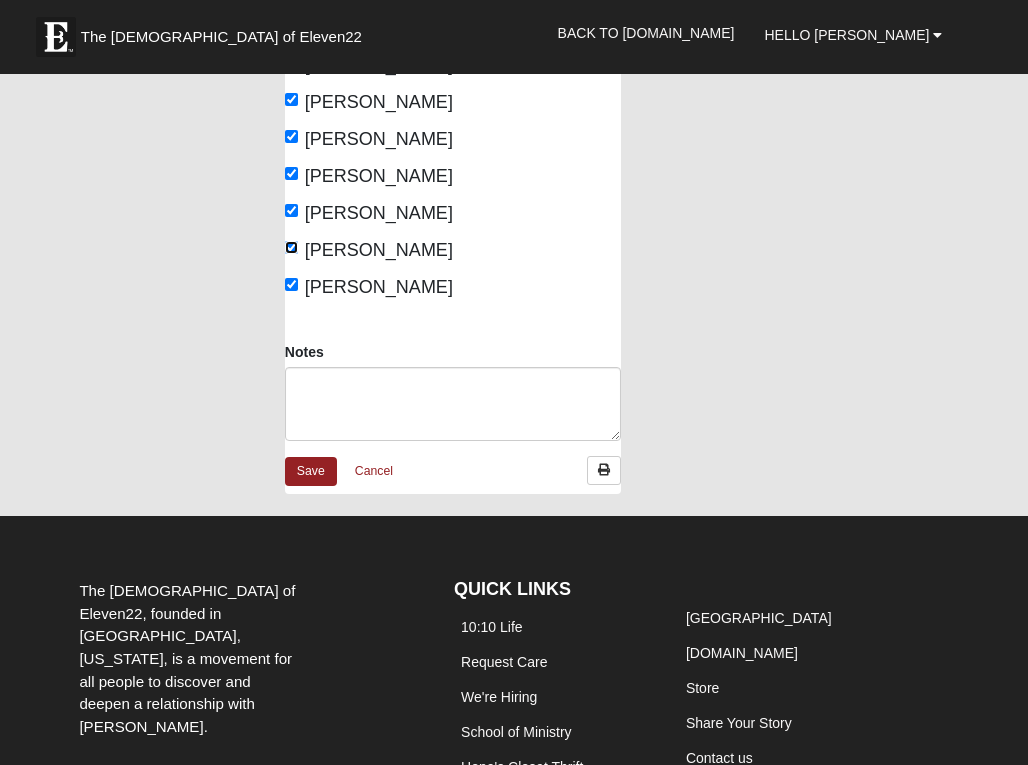 scroll, scrollTop: 400, scrollLeft: 0, axis: vertical 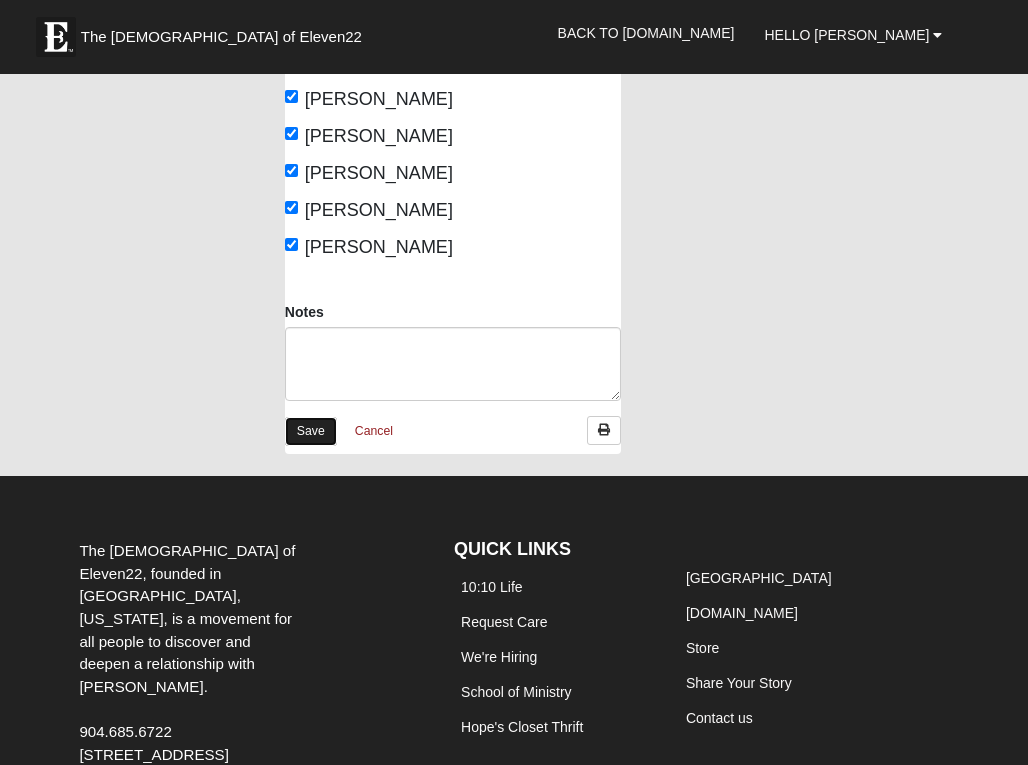 click on "Save" at bounding box center [311, 431] 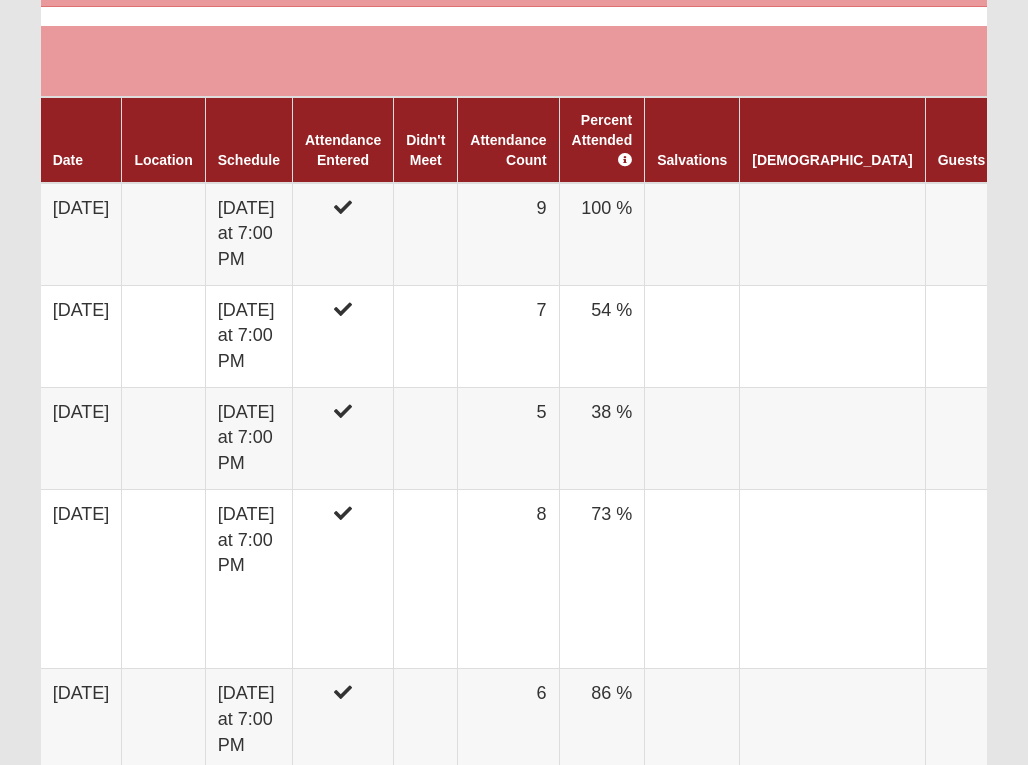 scroll, scrollTop: 1200, scrollLeft: 0, axis: vertical 